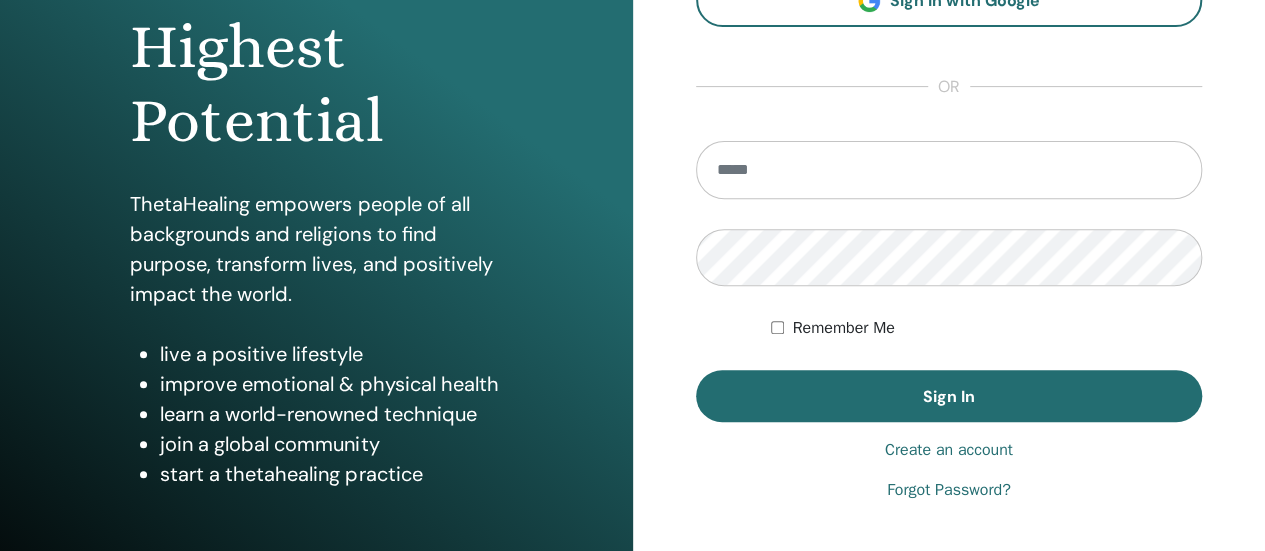 scroll, scrollTop: 408, scrollLeft: 0, axis: vertical 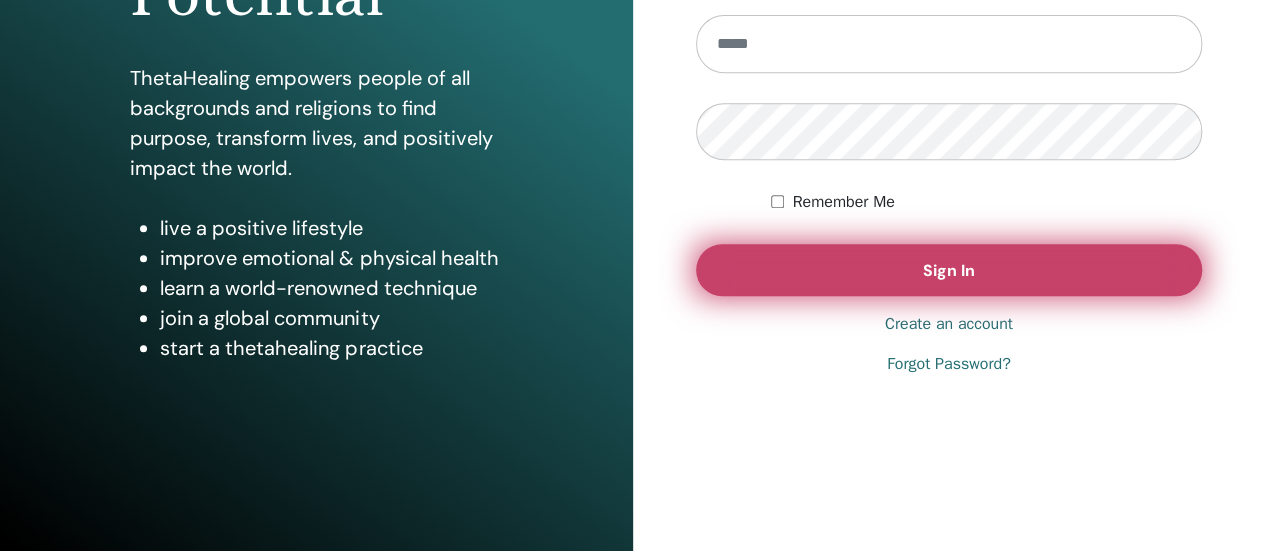 type on "**********" 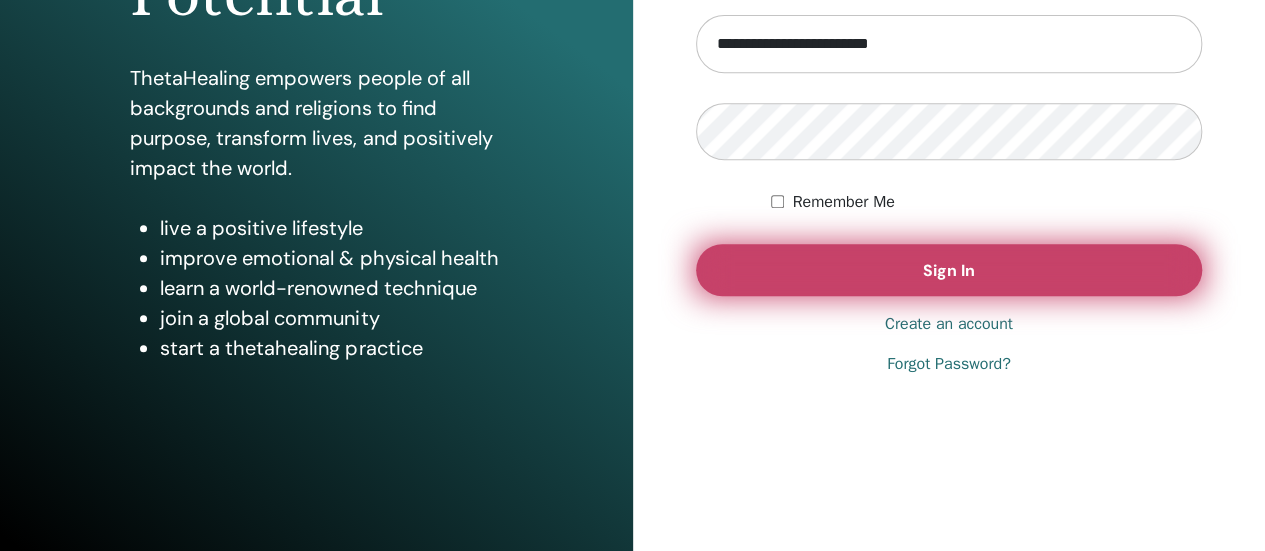 click on "Sign In" at bounding box center (949, 270) 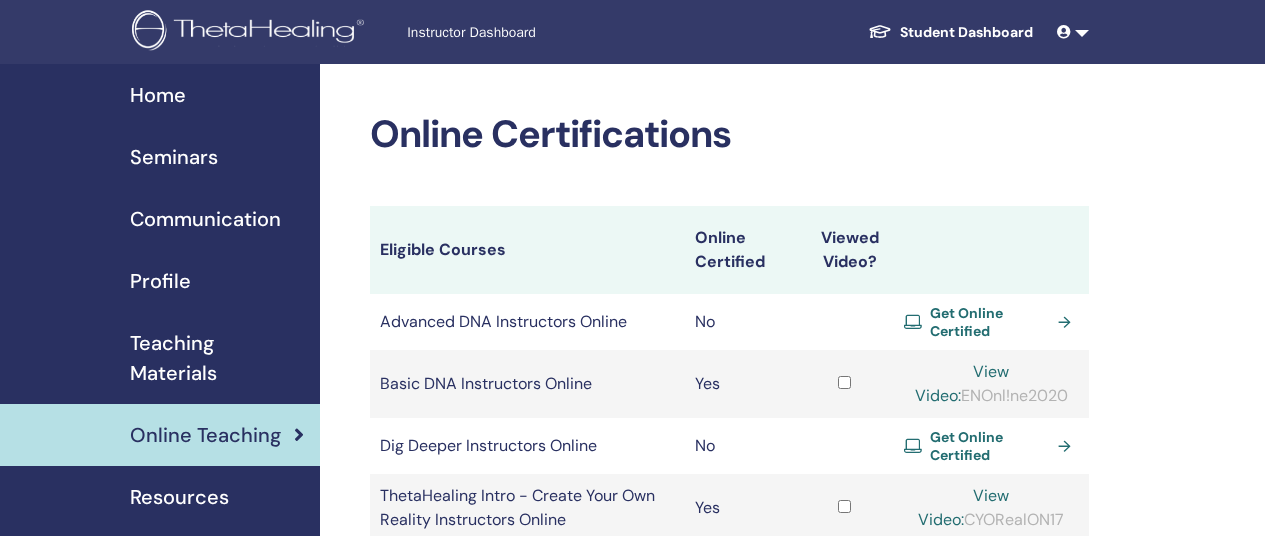 scroll, scrollTop: 0, scrollLeft: 0, axis: both 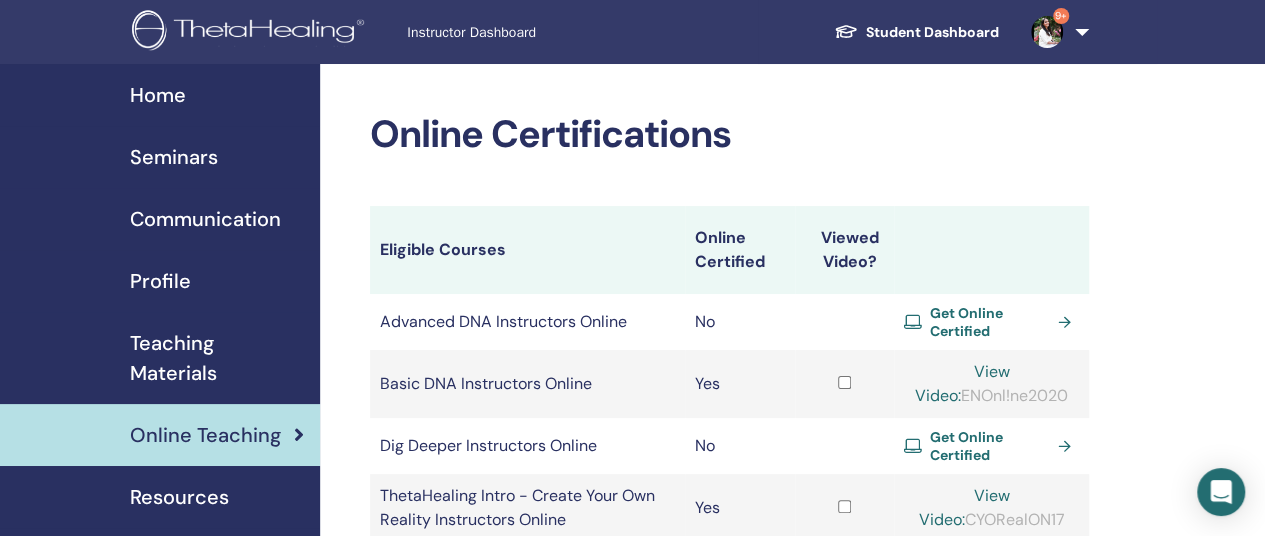 click on "Resources" at bounding box center (179, 497) 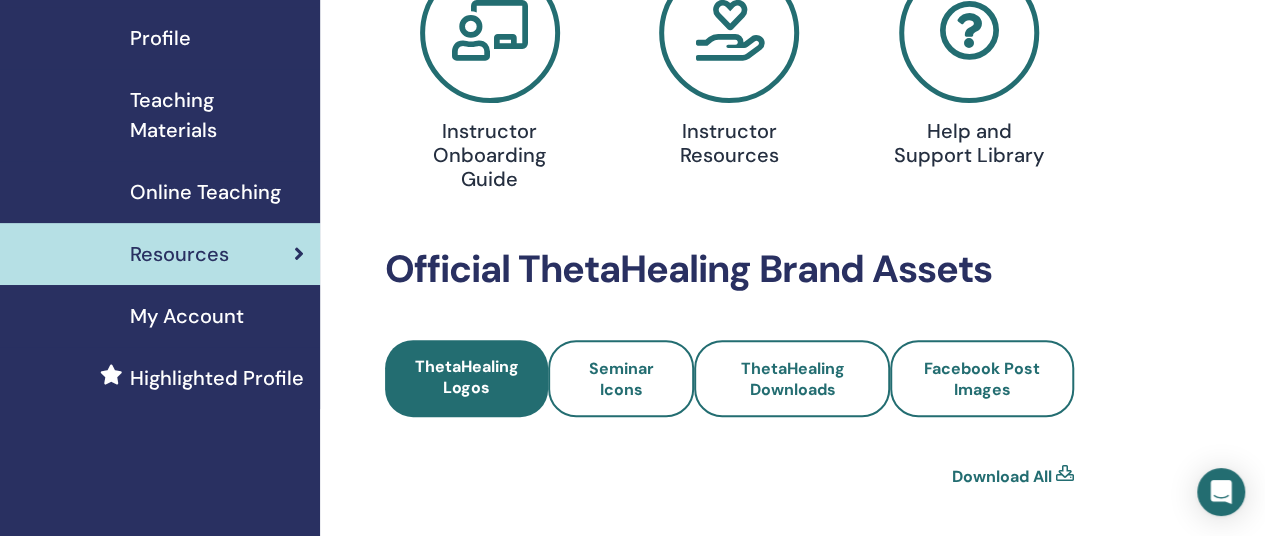 scroll, scrollTop: 244, scrollLeft: 0, axis: vertical 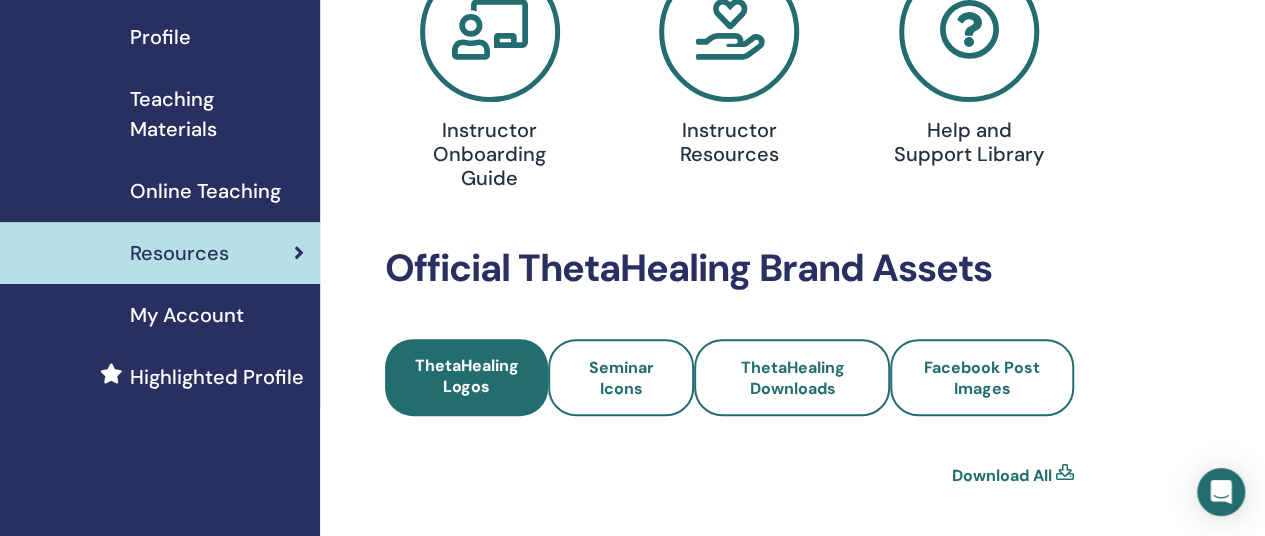 click at bounding box center (729, 32) 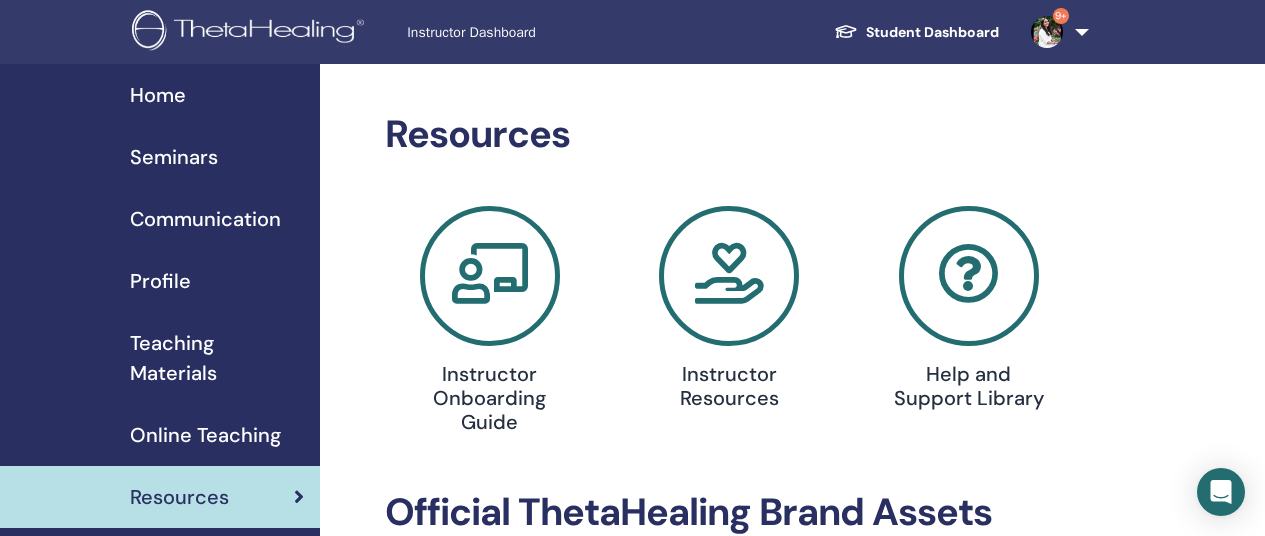 scroll, scrollTop: 244, scrollLeft: 0, axis: vertical 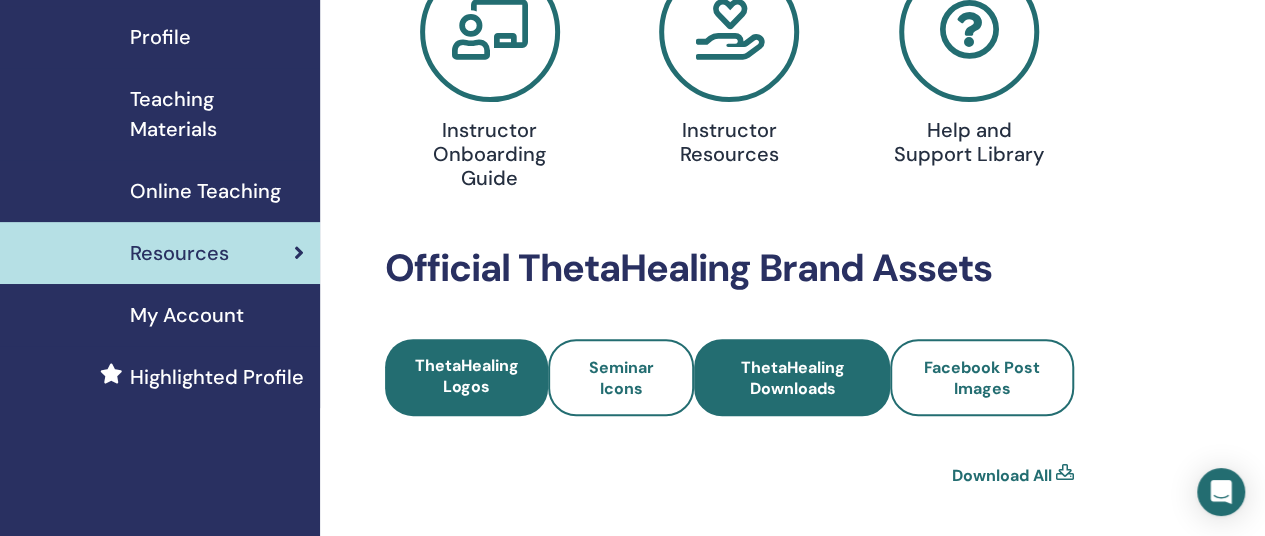 click on "ThetaHealing Downloads" at bounding box center [792, 378] 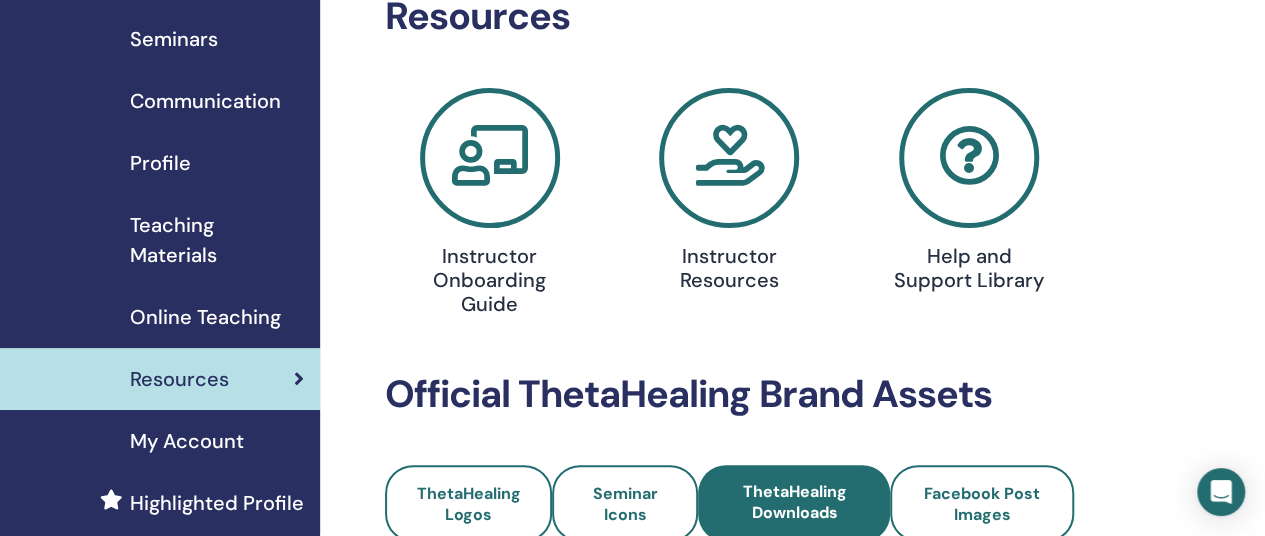 scroll, scrollTop: 107, scrollLeft: 0, axis: vertical 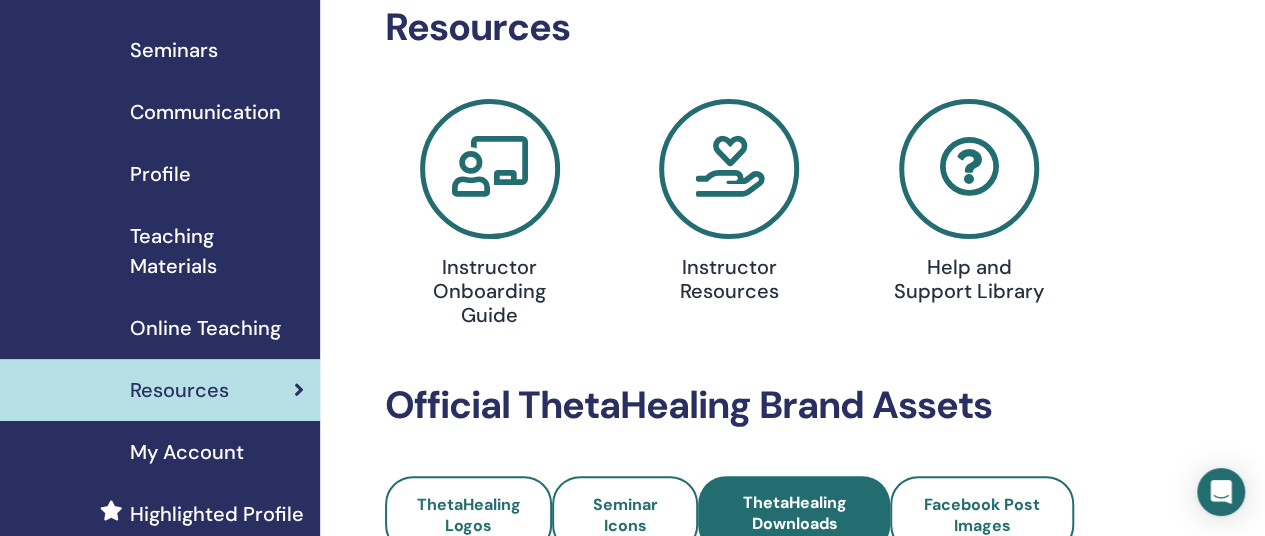 click on "Teaching Materials" at bounding box center (217, 251) 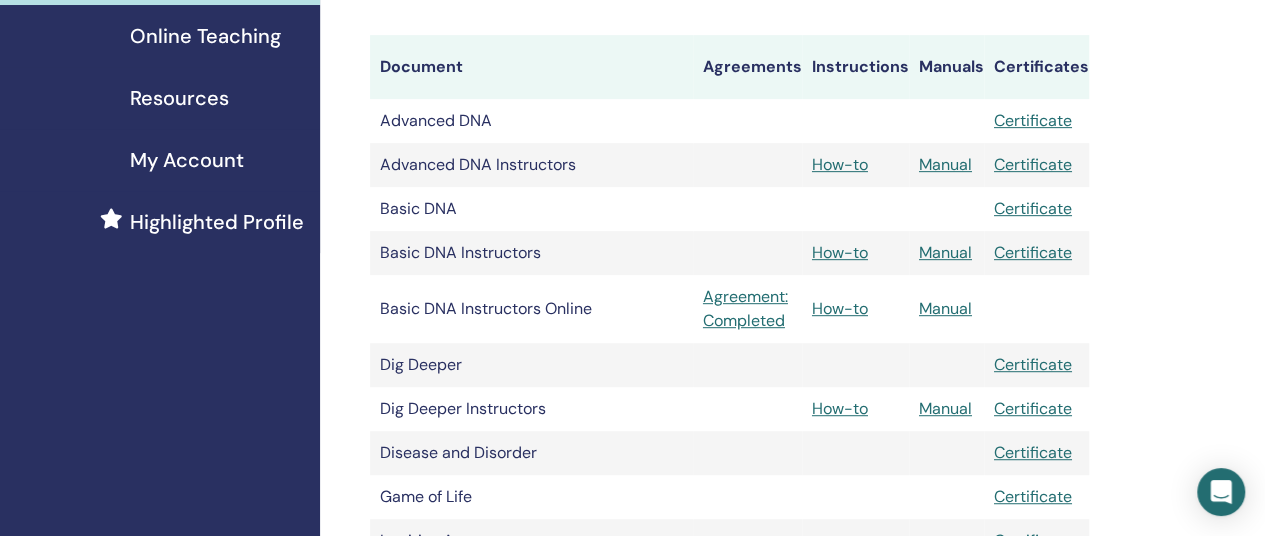 scroll, scrollTop: 402, scrollLeft: 0, axis: vertical 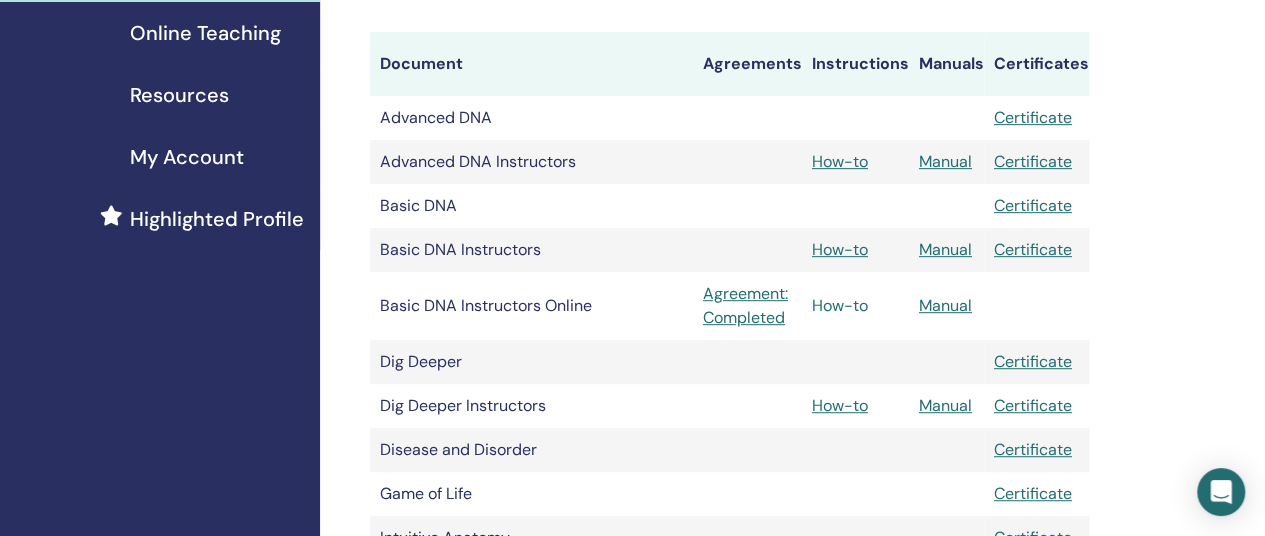 click on "How-to" at bounding box center [840, 305] 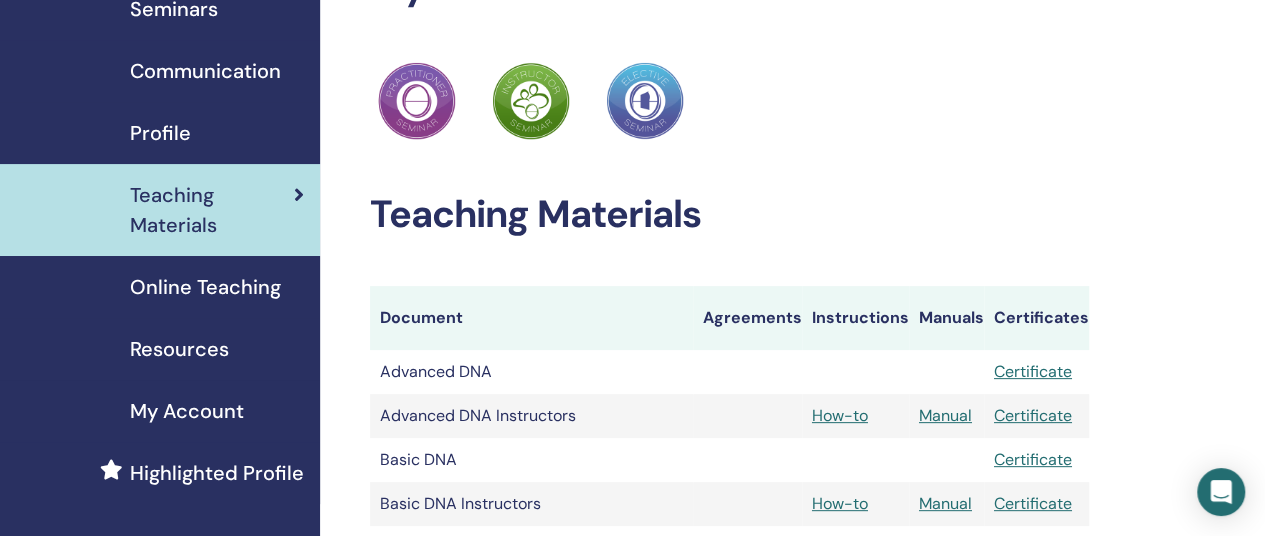 scroll, scrollTop: 0, scrollLeft: 0, axis: both 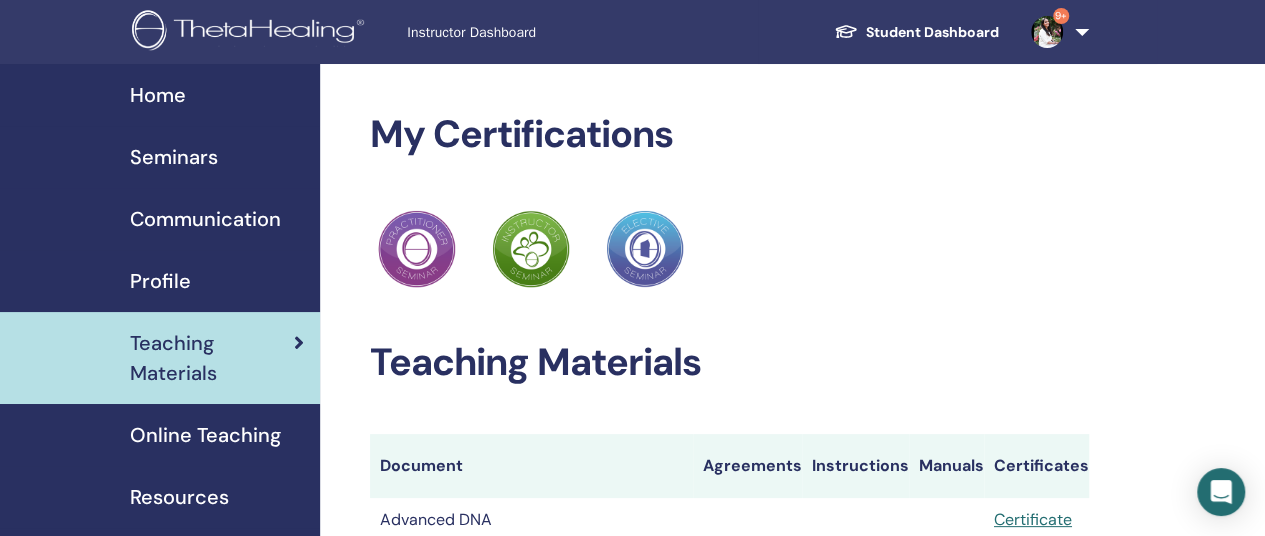 click on "Seminars" at bounding box center (160, 157) 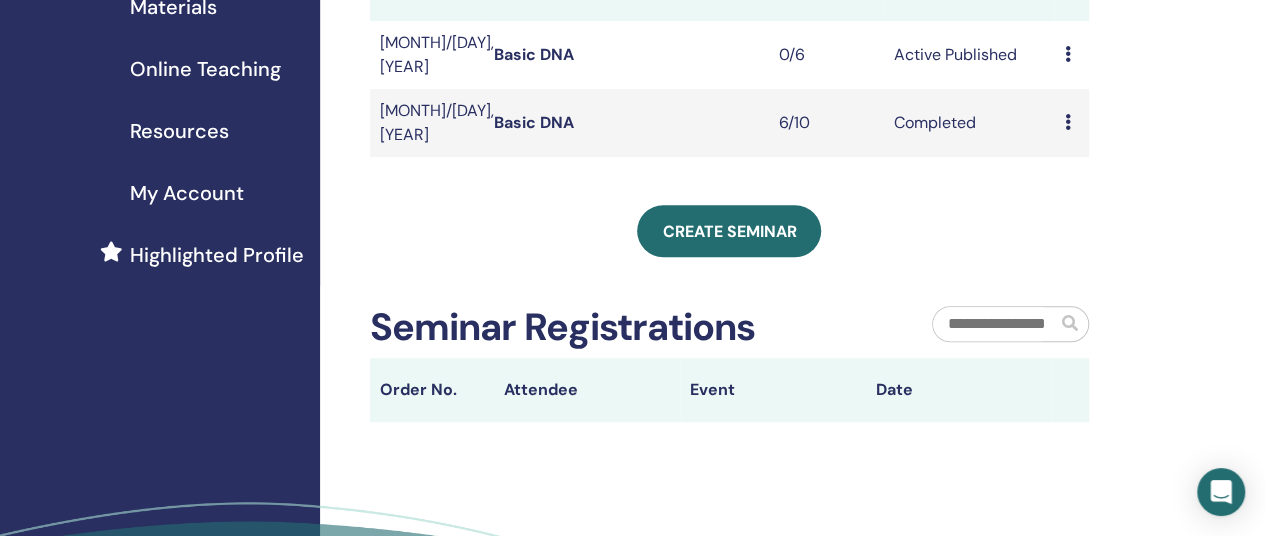 scroll, scrollTop: 245, scrollLeft: 0, axis: vertical 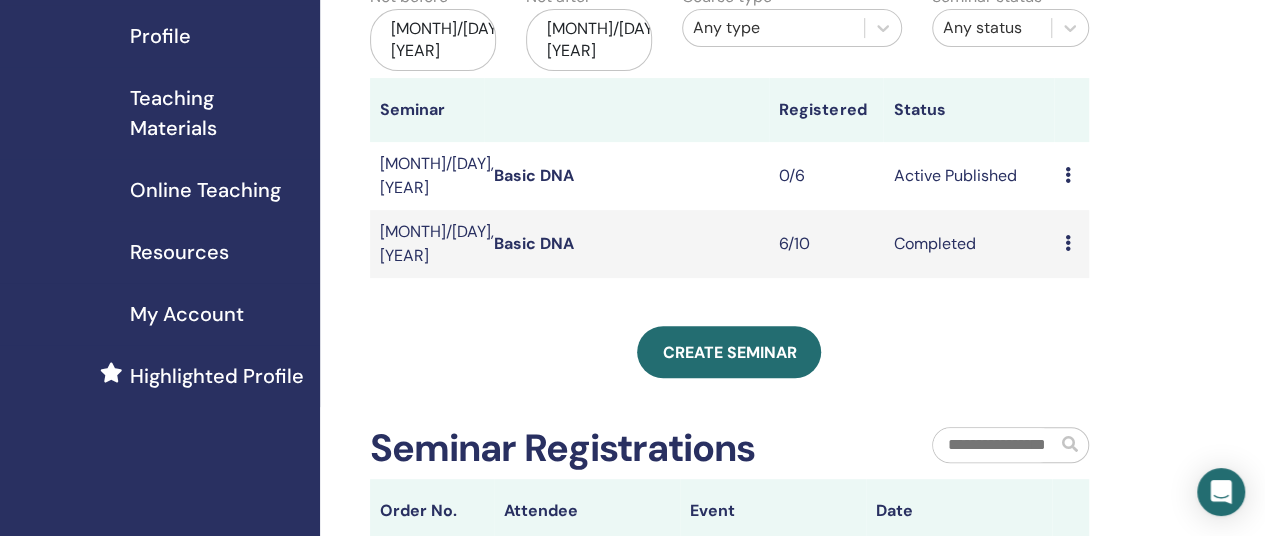 click on "Preview Attendees" at bounding box center [1071, 244] 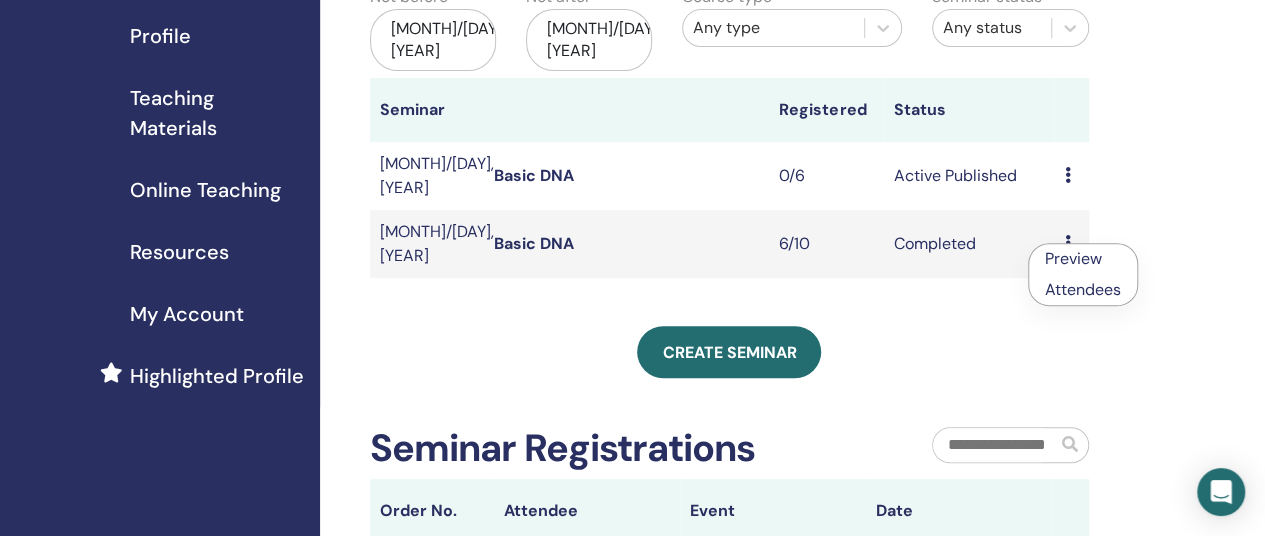 click on "Attendees" at bounding box center [1083, 289] 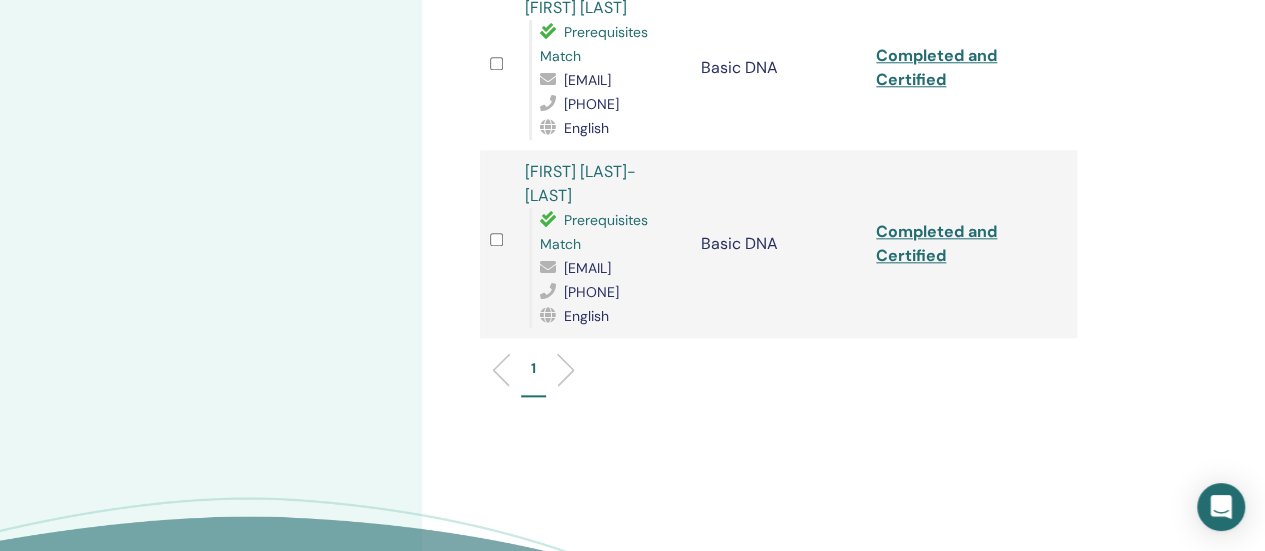 scroll, scrollTop: 998, scrollLeft: 0, axis: vertical 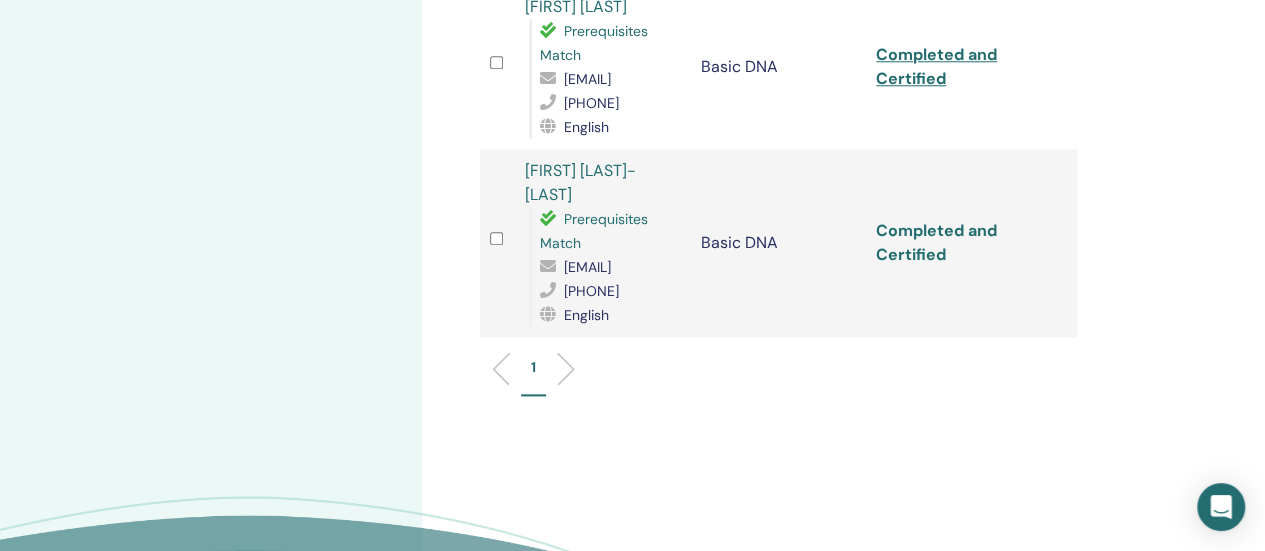 click on "Completed and Certified" at bounding box center [936, 242] 